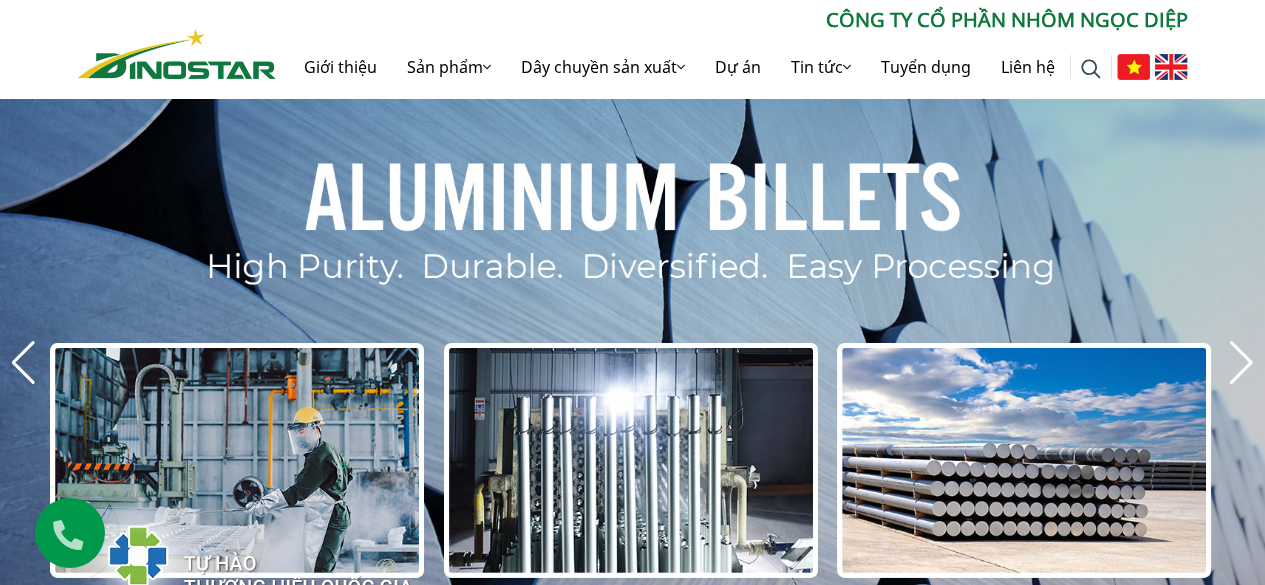 scroll, scrollTop: 0, scrollLeft: 0, axis: both 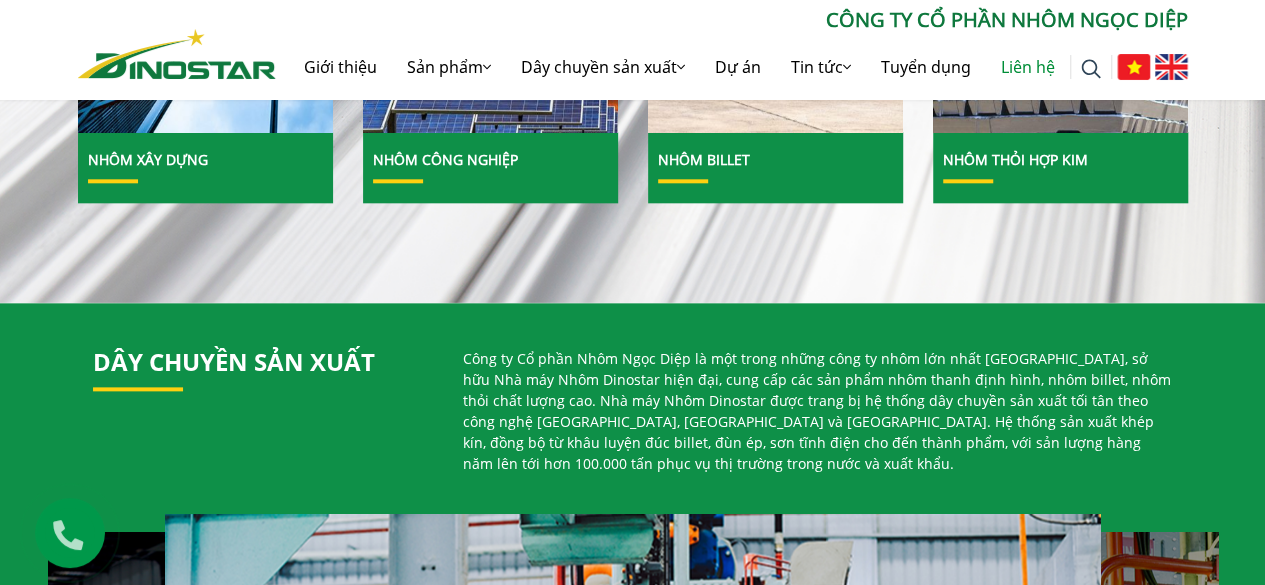 click on "Liên hệ" at bounding box center [1028, 67] 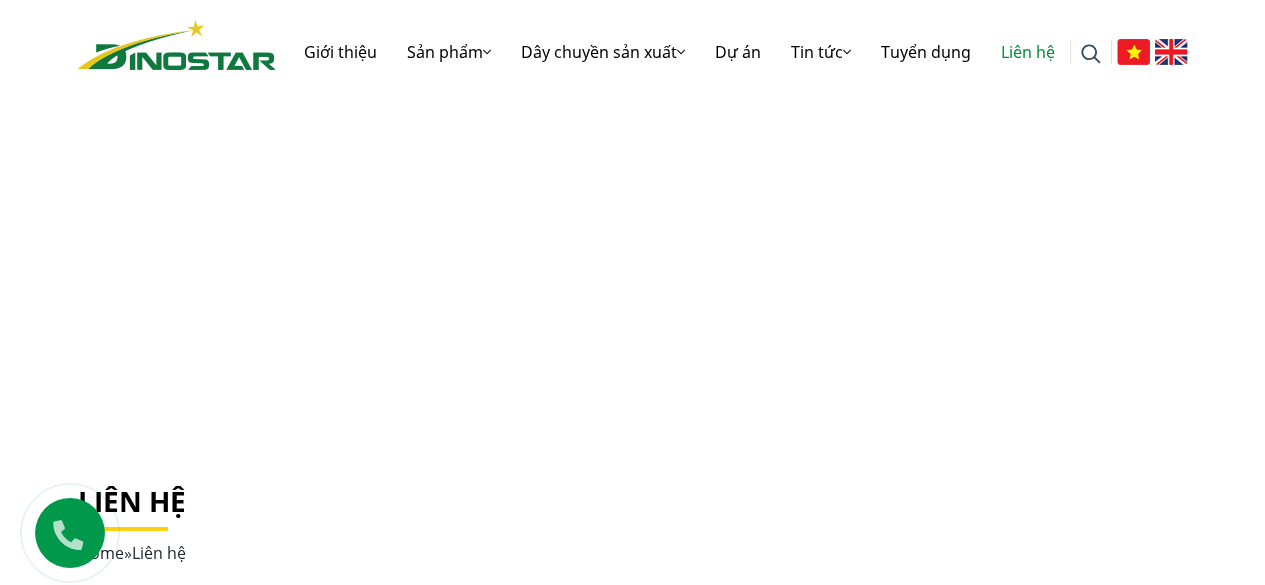 scroll, scrollTop: 20, scrollLeft: 0, axis: vertical 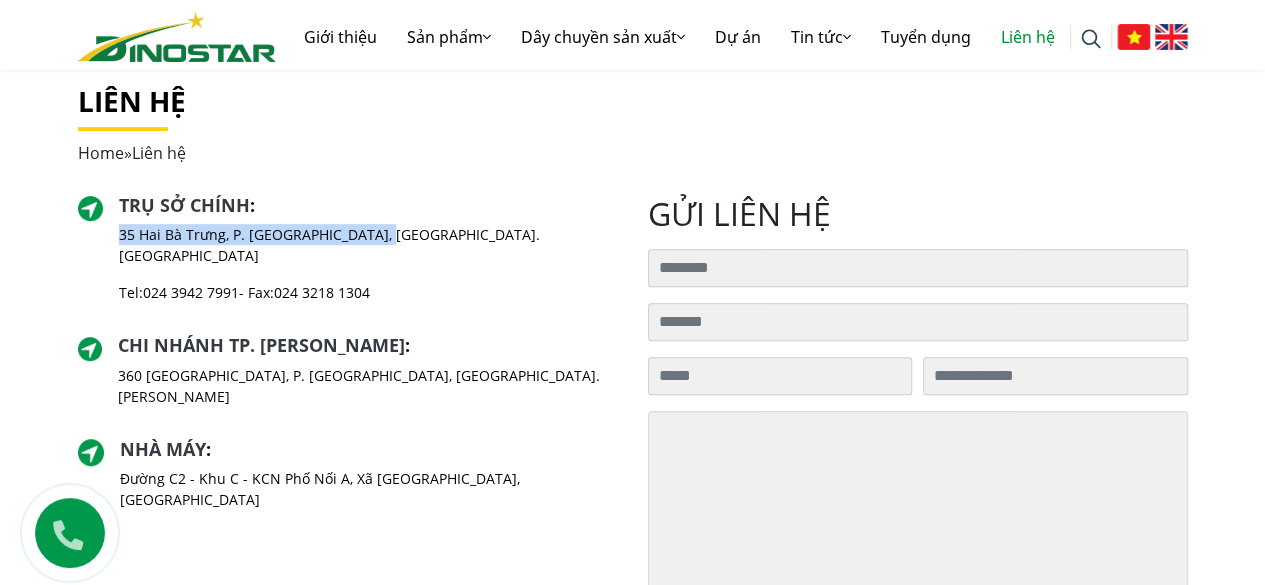drag, startPoint x: 119, startPoint y: 229, endPoint x: 418, endPoint y: 227, distance: 299.00668 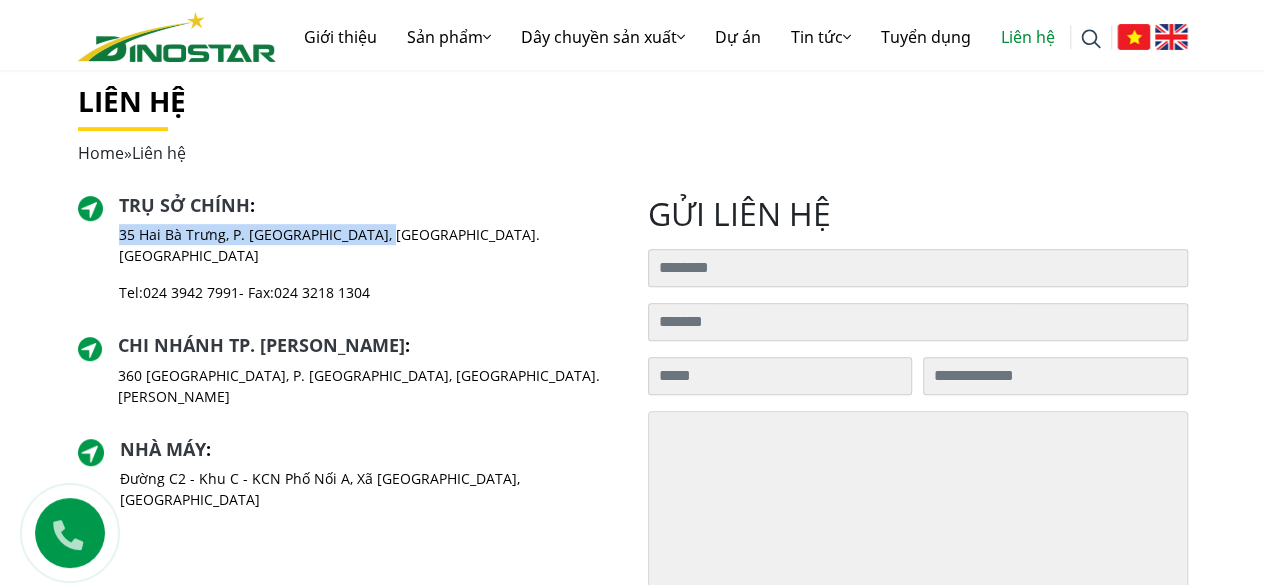 click on "Trụ sở chính :
35 Hai Bà Trưng, P. Cửa Nam, Tp. Hà Nội
Tel:  024 3942 7991  - Fax:  024 3218 1304" at bounding box center [348, 257] 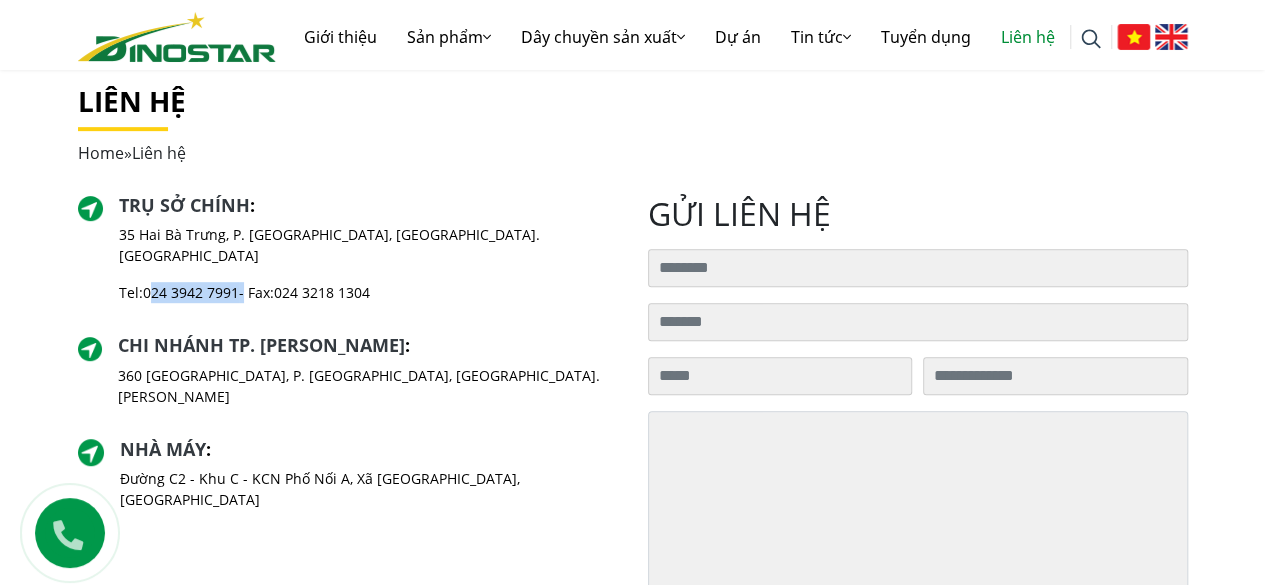 drag, startPoint x: 149, startPoint y: 263, endPoint x: 246, endPoint y: 266, distance: 97.04638 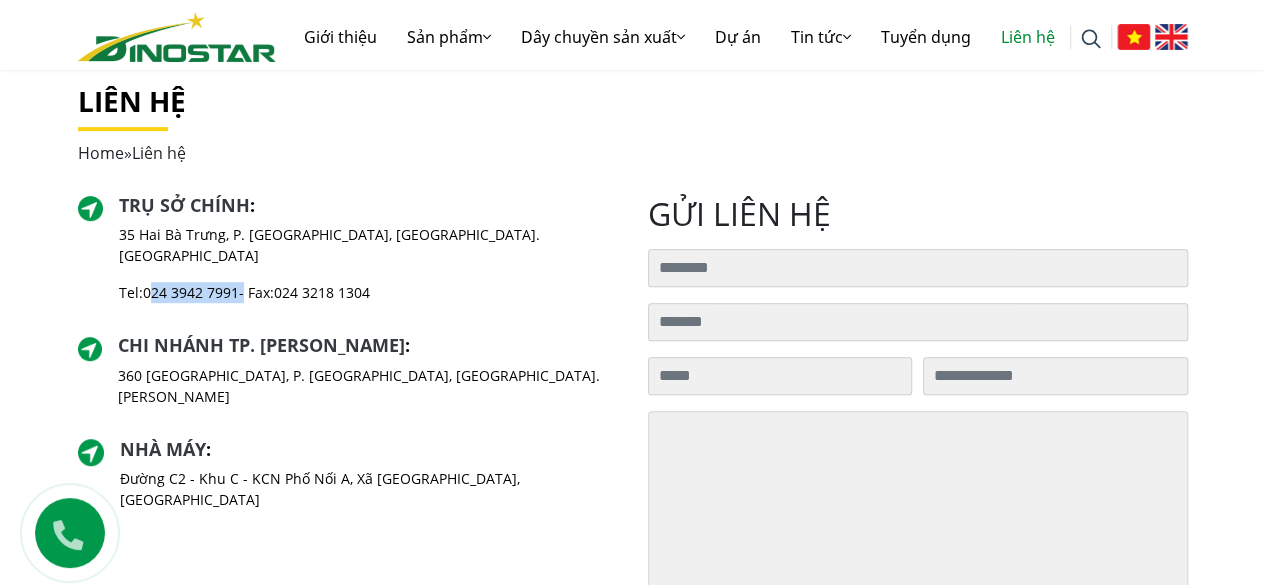click on "Tel:  024 3942 7991  - Fax:  024 3218 1304" at bounding box center [368, 292] 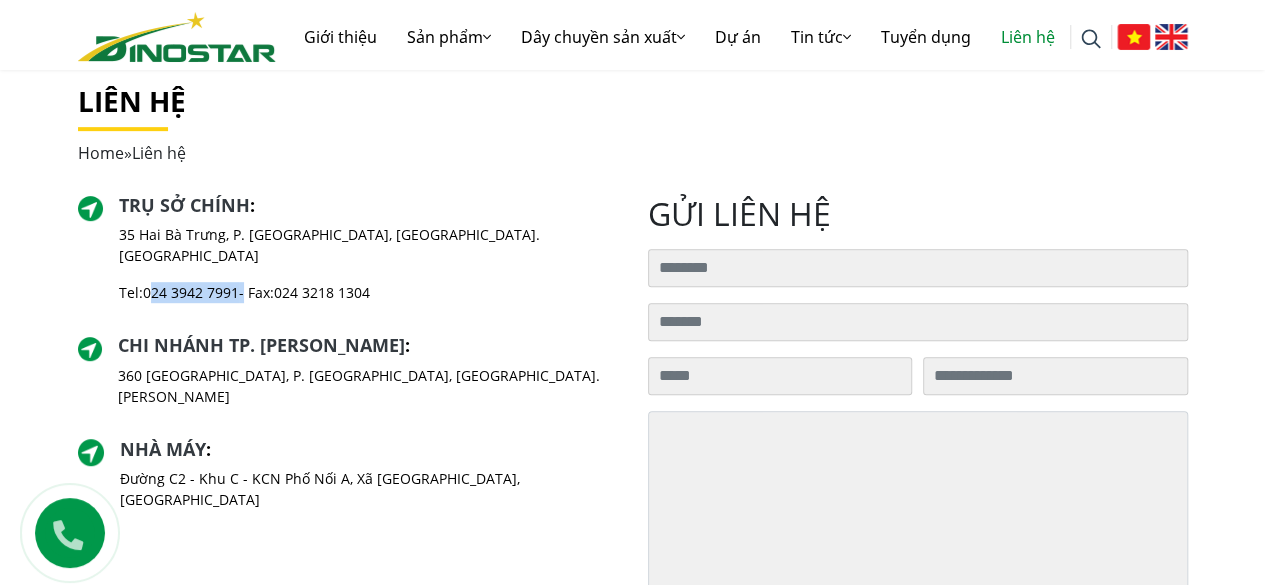 copy on "024 3942 7991" 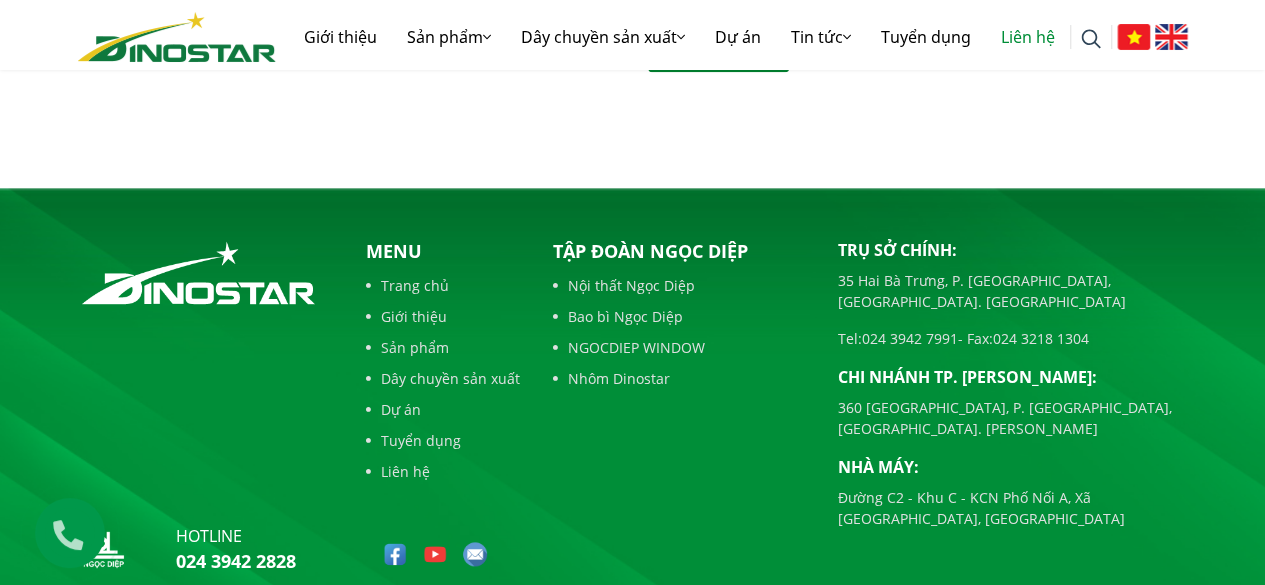 scroll, scrollTop: 1066, scrollLeft: 0, axis: vertical 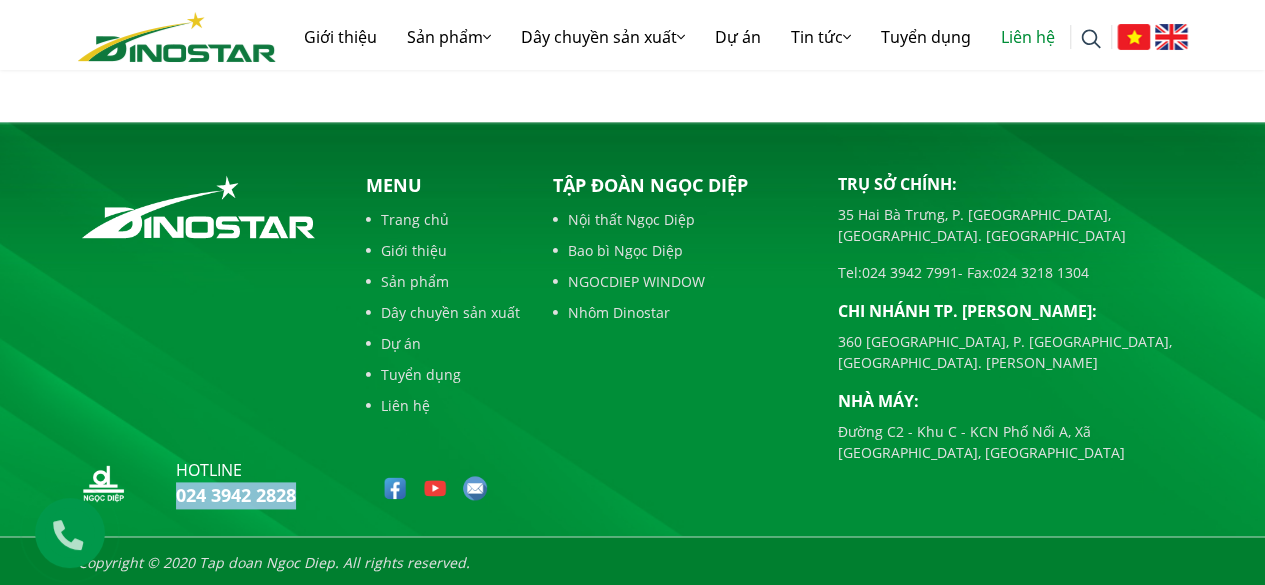 drag, startPoint x: 167, startPoint y: 489, endPoint x: 316, endPoint y: 494, distance: 149.08386 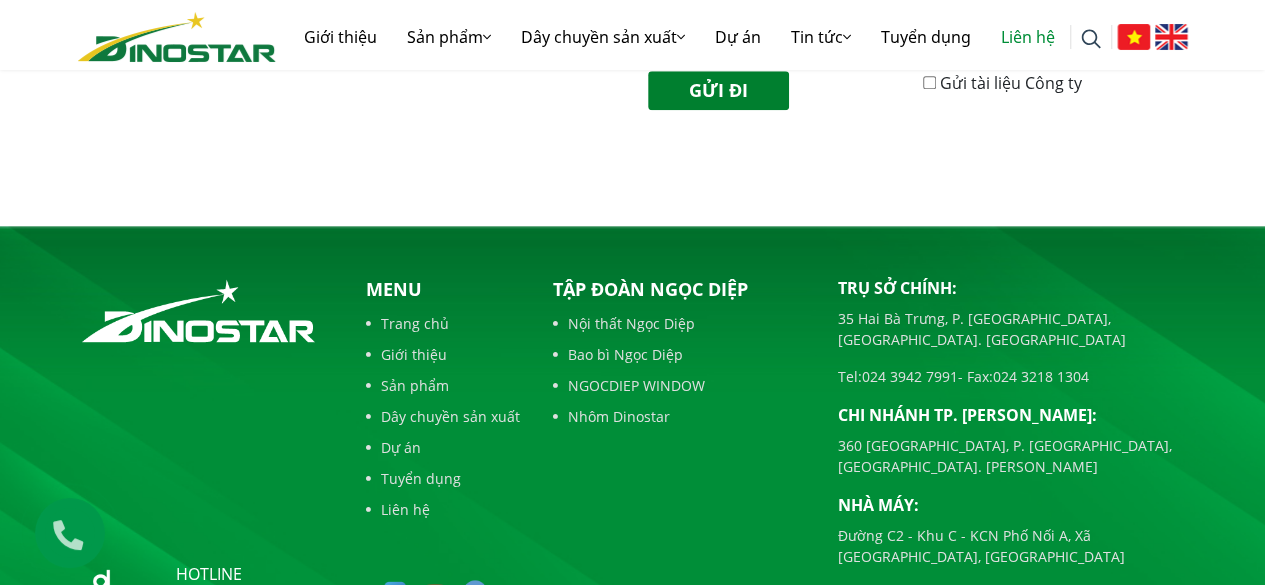 scroll, scrollTop: 766, scrollLeft: 0, axis: vertical 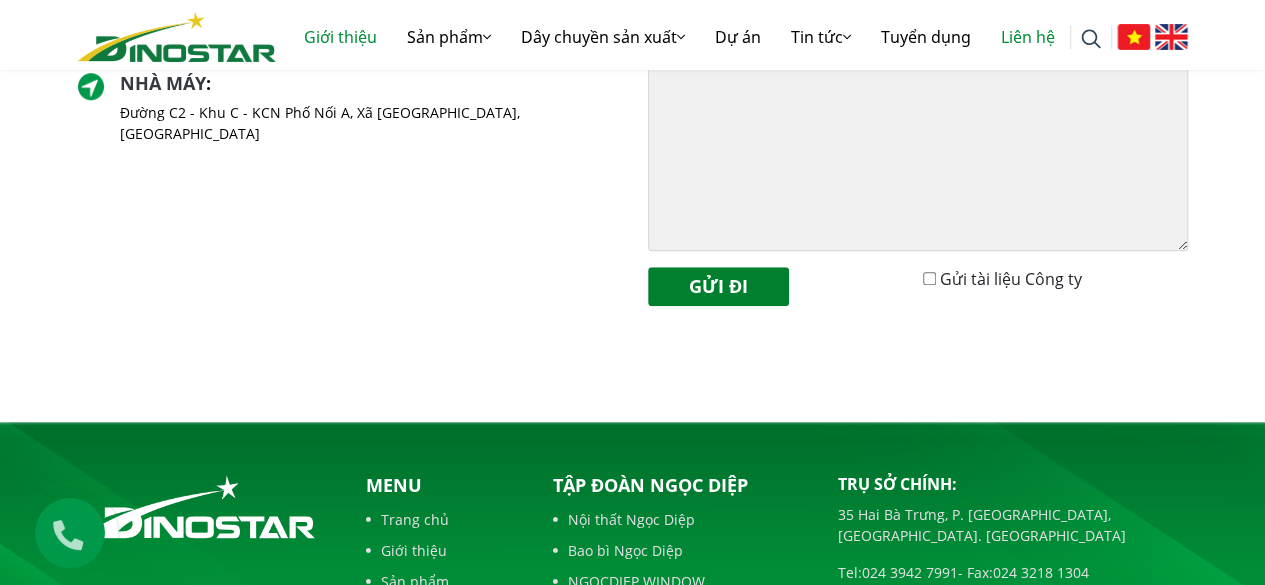 click on "Giới thiệu" at bounding box center [340, 37] 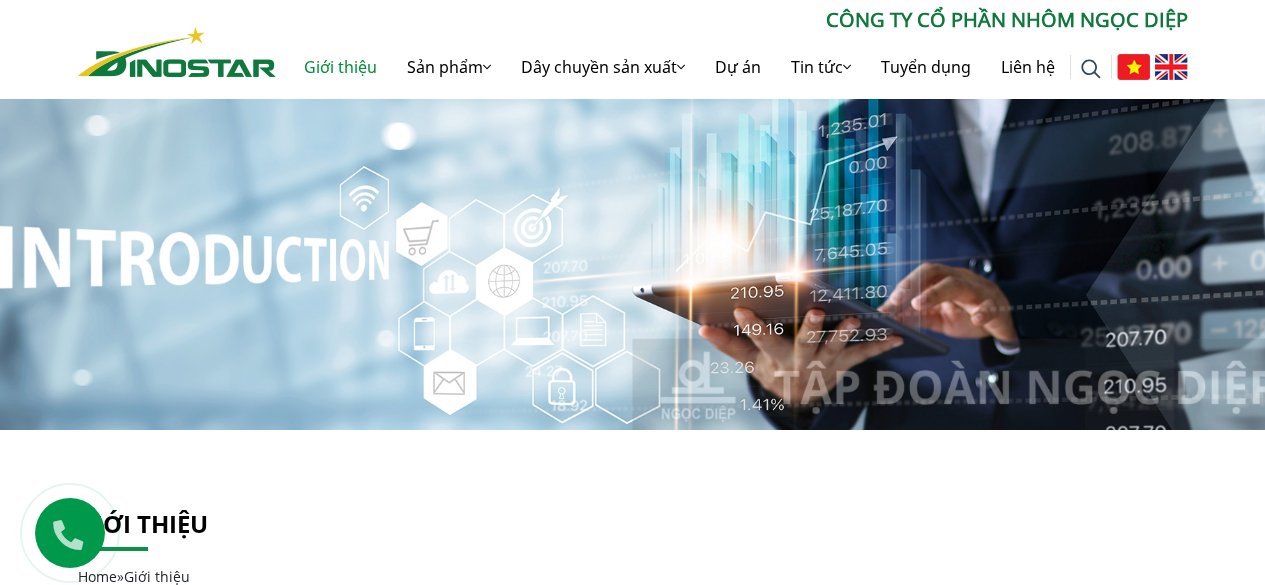 scroll, scrollTop: 0, scrollLeft: 0, axis: both 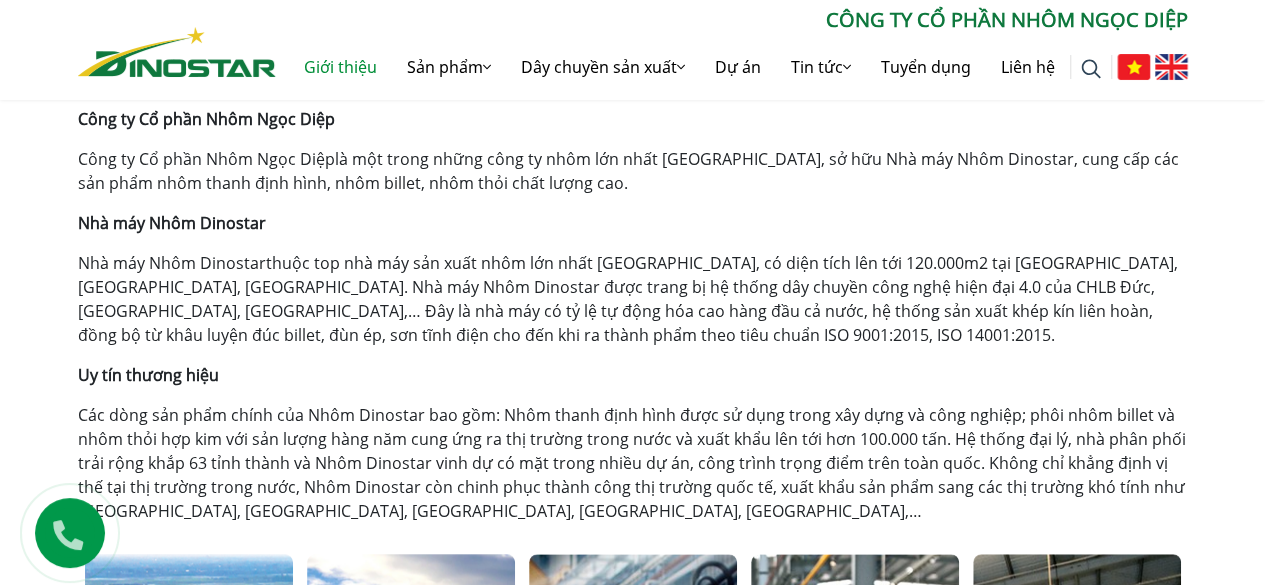click on "Công ty Cổ phần Nhôm Ngọc Diệp  là một trong những công ty nhôm lớn nhất Việt Nam, sở hữu Nhà máy Nhôm Dinostar, cung cấp các sản phẩm nhôm thanh định hình, nhôm billet, nhôm thỏi chất lượng cao." at bounding box center [633, 171] 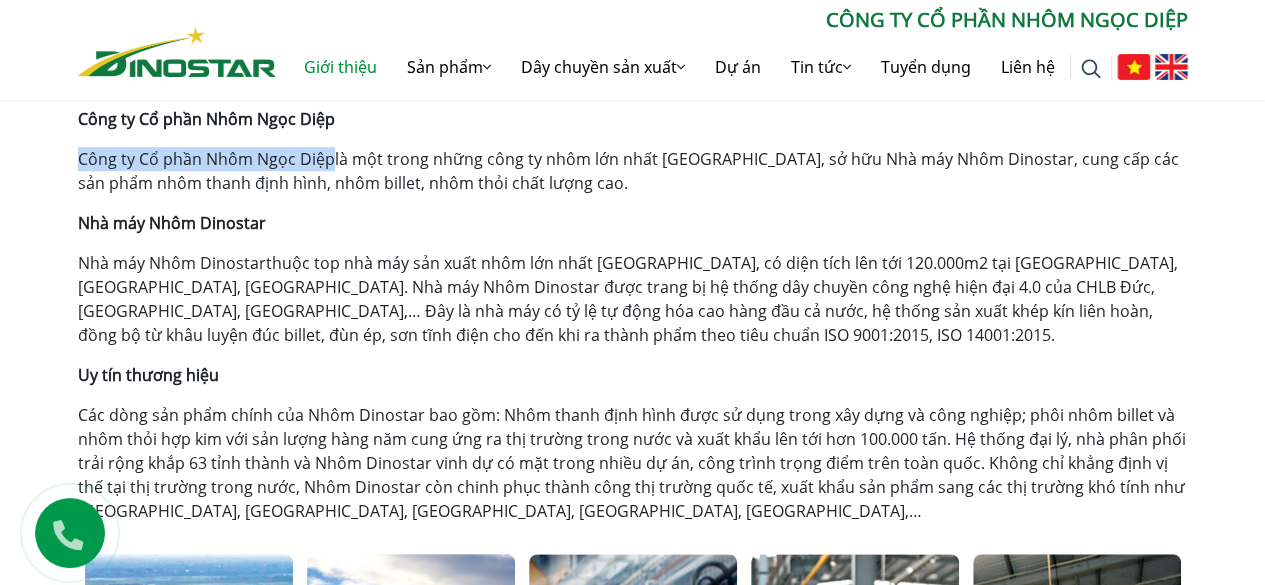 drag, startPoint x: 76, startPoint y: 157, endPoint x: 332, endPoint y: 160, distance: 256.01758 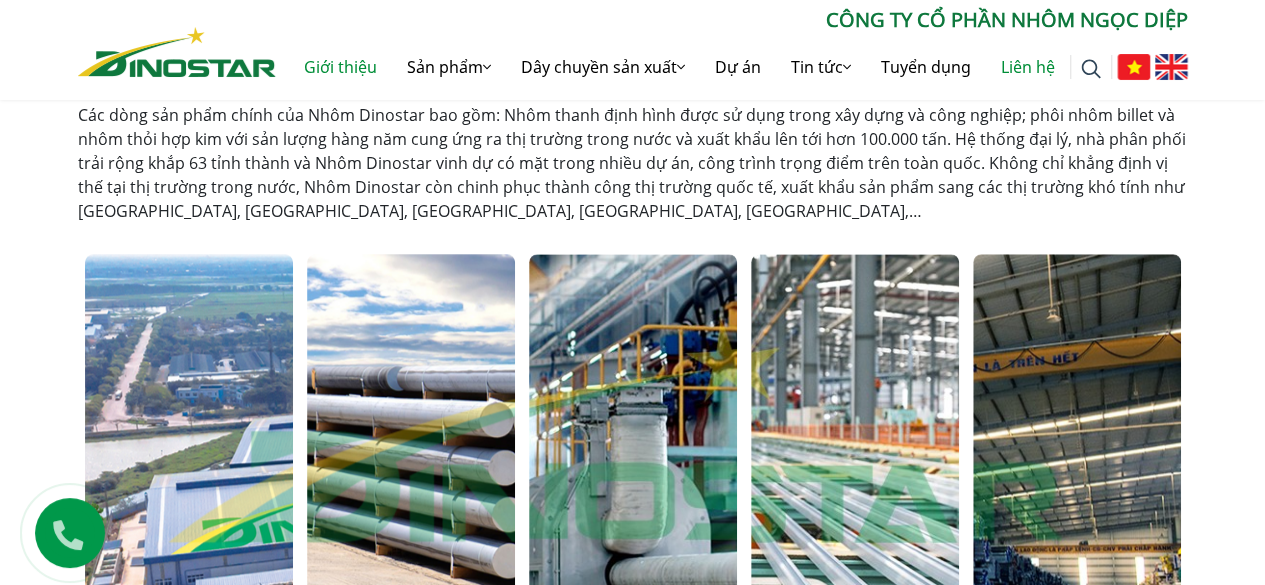 click on "Liên hệ" at bounding box center [1028, 67] 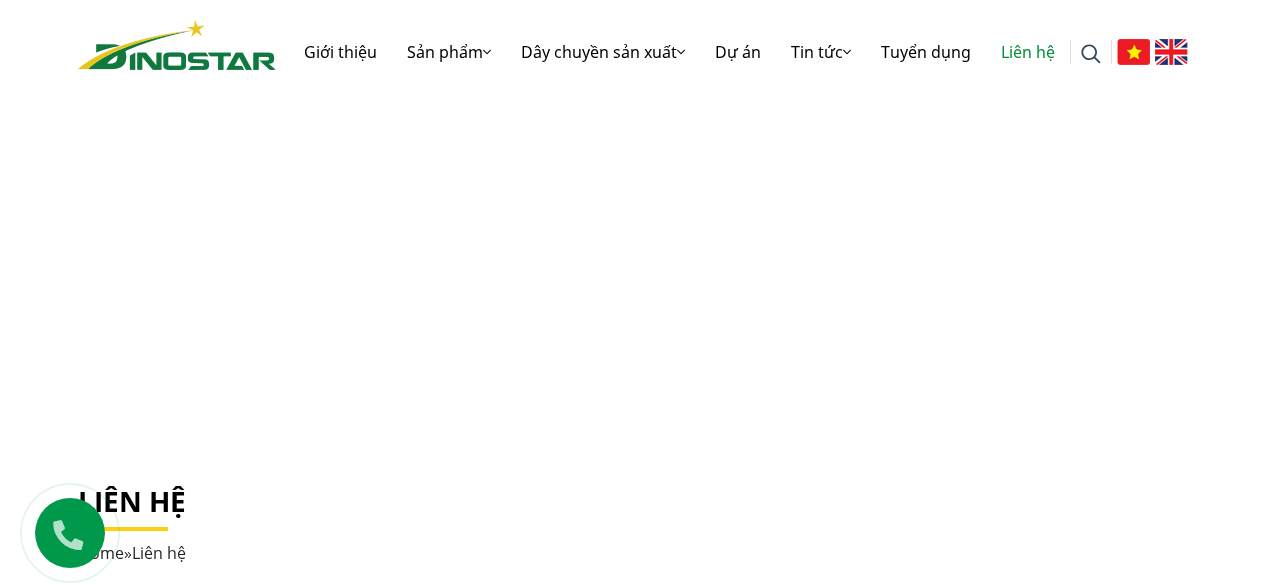 scroll, scrollTop: 0, scrollLeft: 0, axis: both 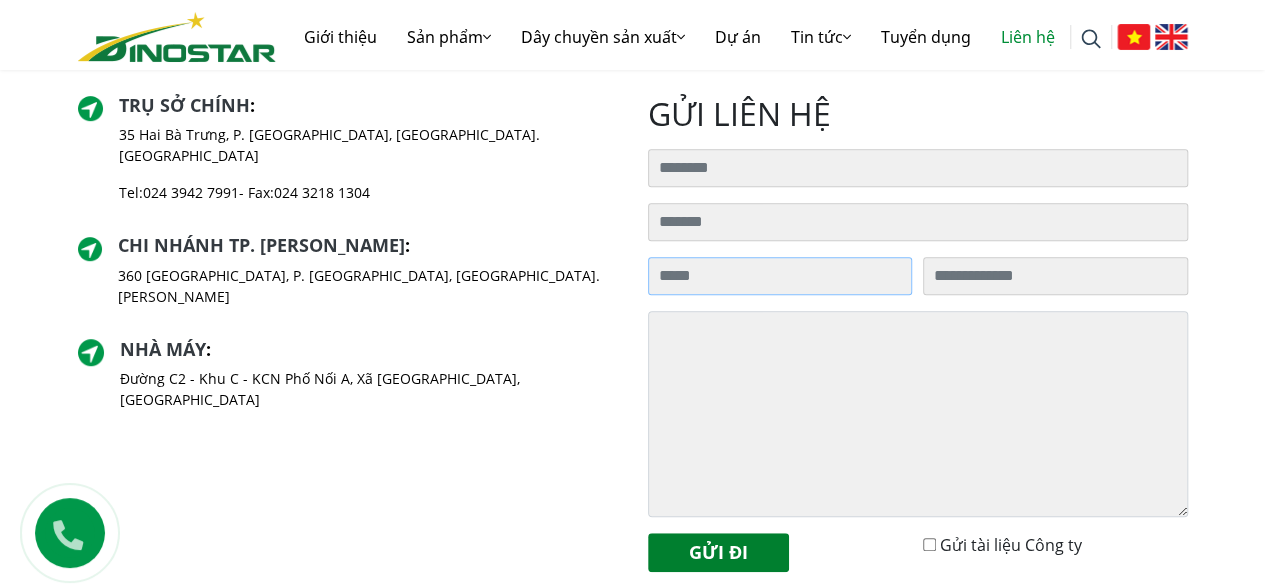 click on "Tìm kiếm cho:" at bounding box center [780, 276] 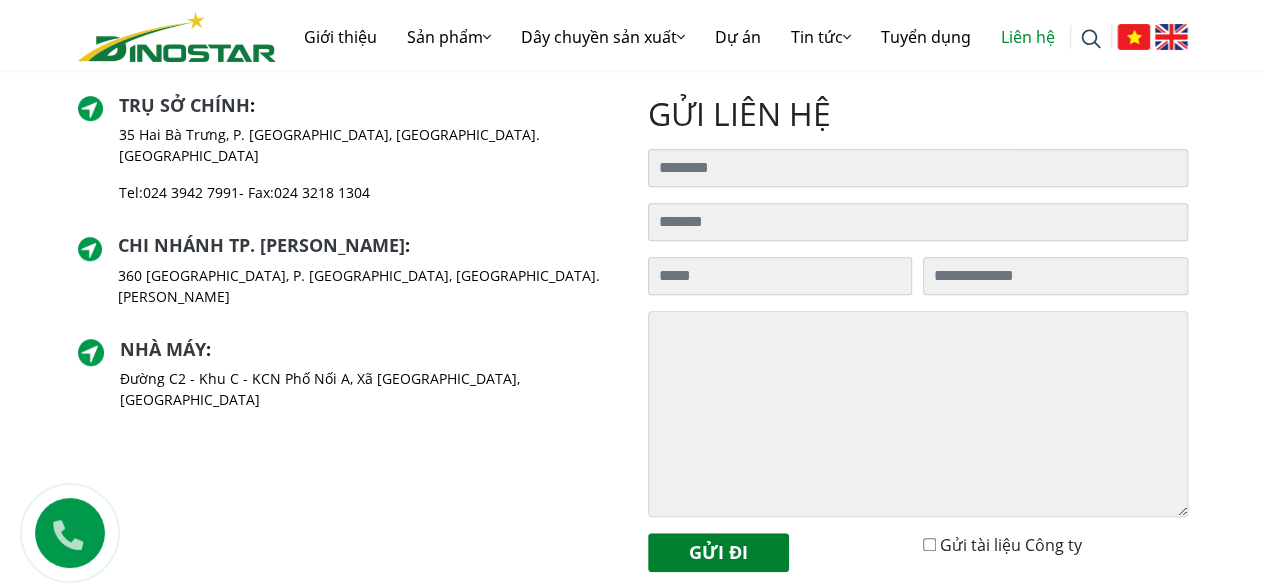 click on "Liên hệ
Home  »  Liên hệ
Trụ sở chính :
35 Hai Bà Trưng, P. Cửa Nam, Tp. Hà Nội
Tel:  024 3942 7991  - Fax:  024 3218 1304
Chi nhánh TP. Hồ Chí Minh :
Nhà máy :" at bounding box center [632, 309] 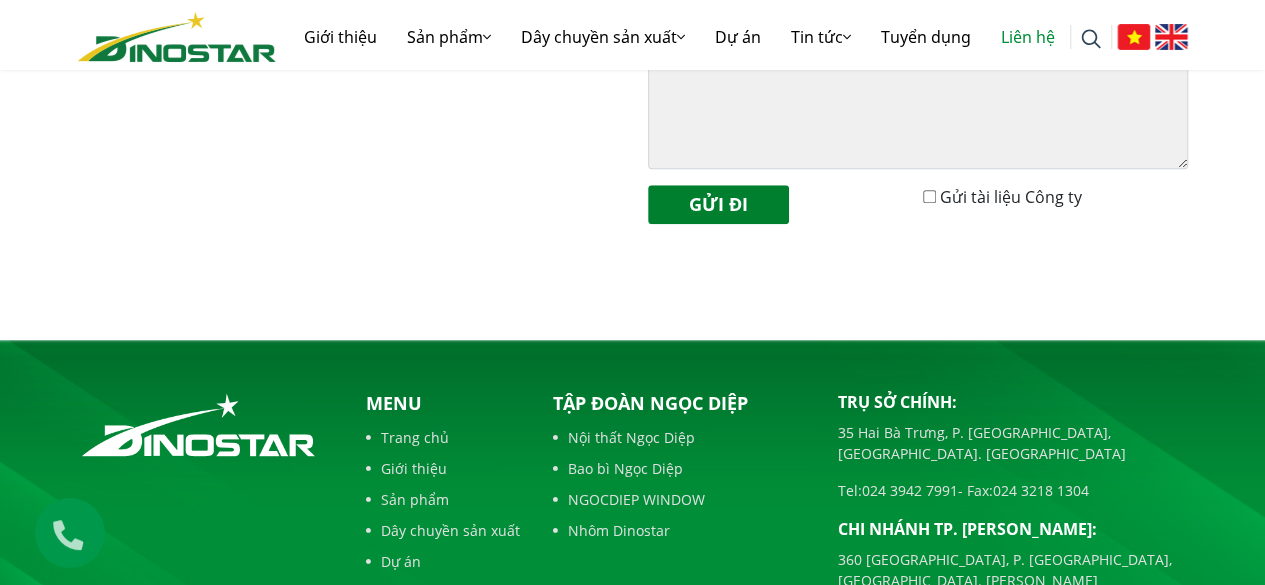 scroll, scrollTop: 666, scrollLeft: 0, axis: vertical 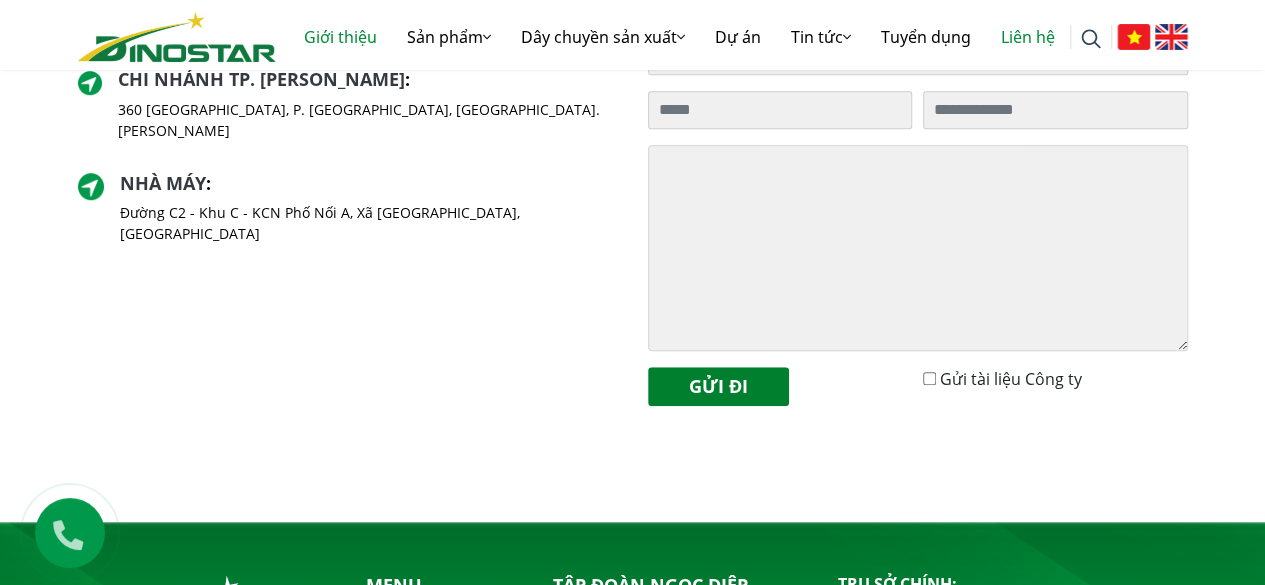 click on "Giới thiệu" at bounding box center [340, 37] 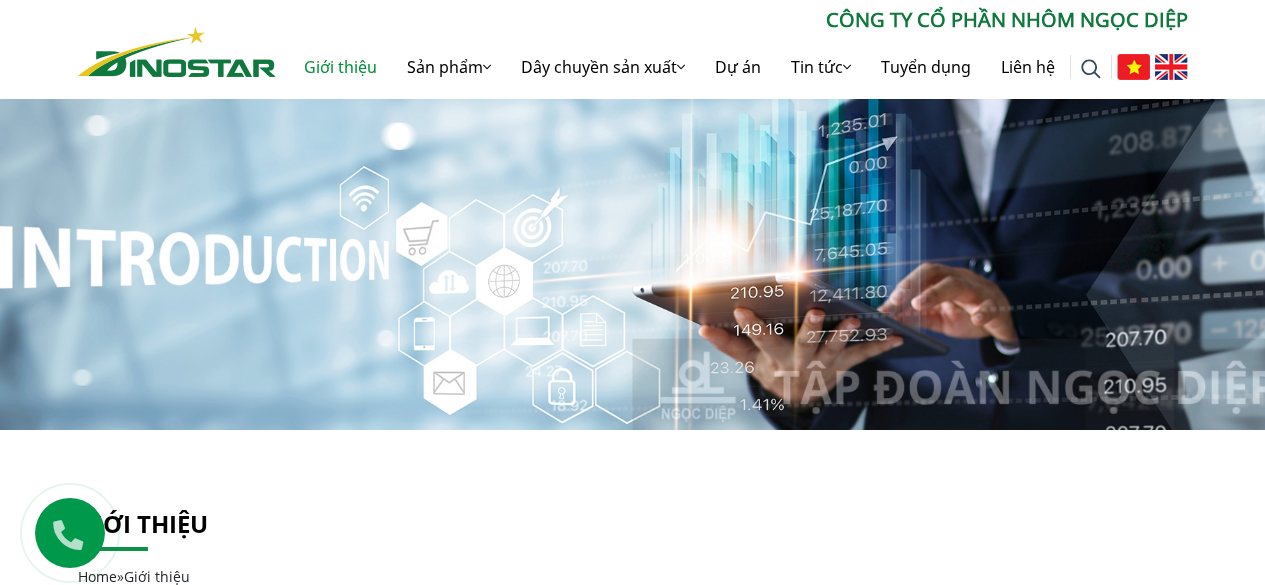 scroll, scrollTop: 0, scrollLeft: 0, axis: both 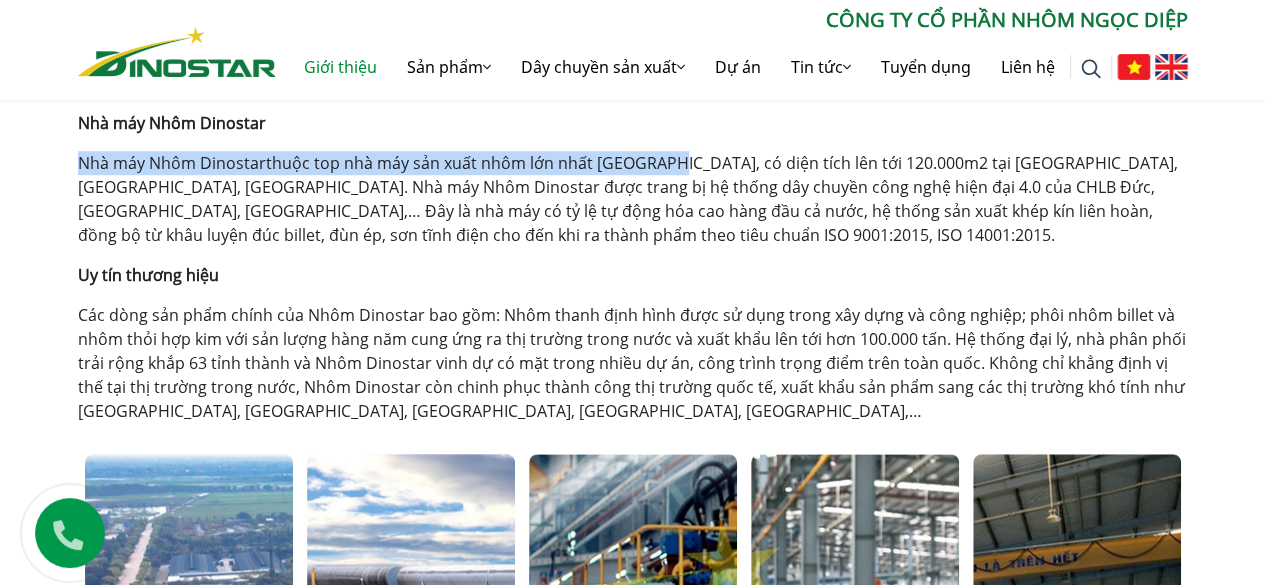 drag, startPoint x: 73, startPoint y: 158, endPoint x: 658, endPoint y: 154, distance: 585.0137 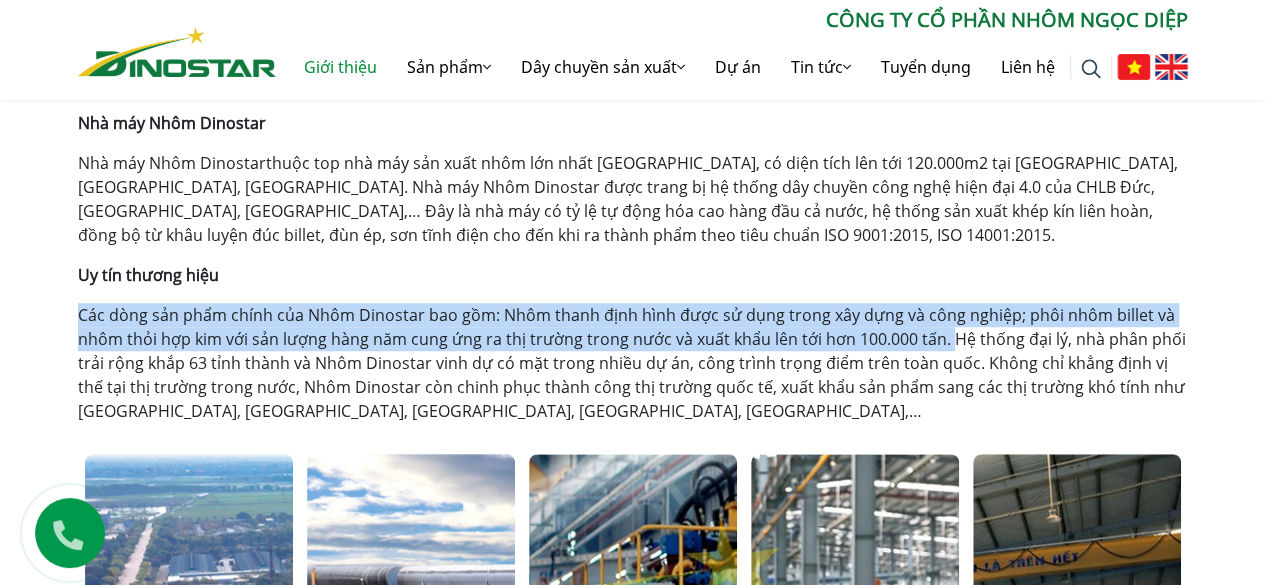 drag, startPoint x: 73, startPoint y: 309, endPoint x: 949, endPoint y: 347, distance: 876.8238 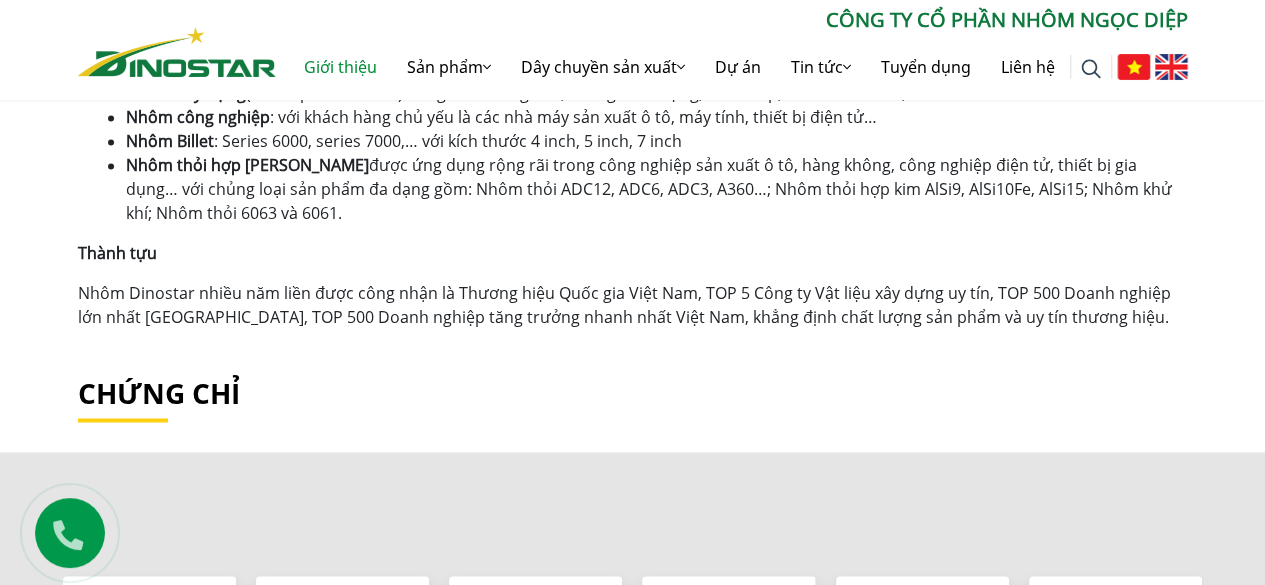 scroll, scrollTop: 1500, scrollLeft: 0, axis: vertical 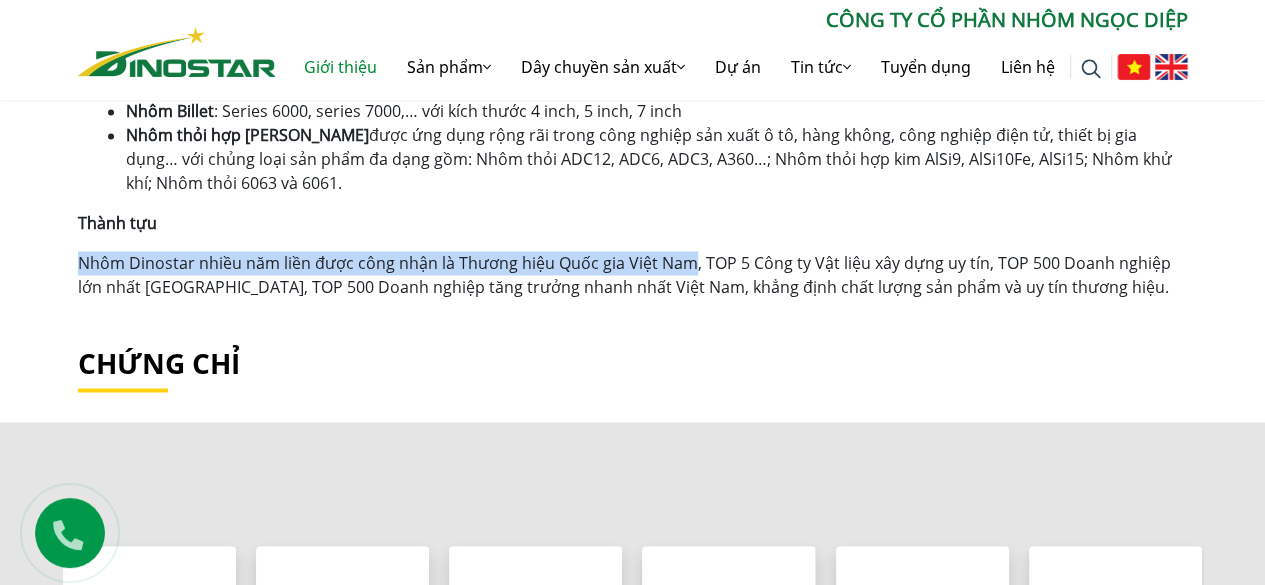 drag, startPoint x: 80, startPoint y: 262, endPoint x: 686, endPoint y: 265, distance: 606.00745 